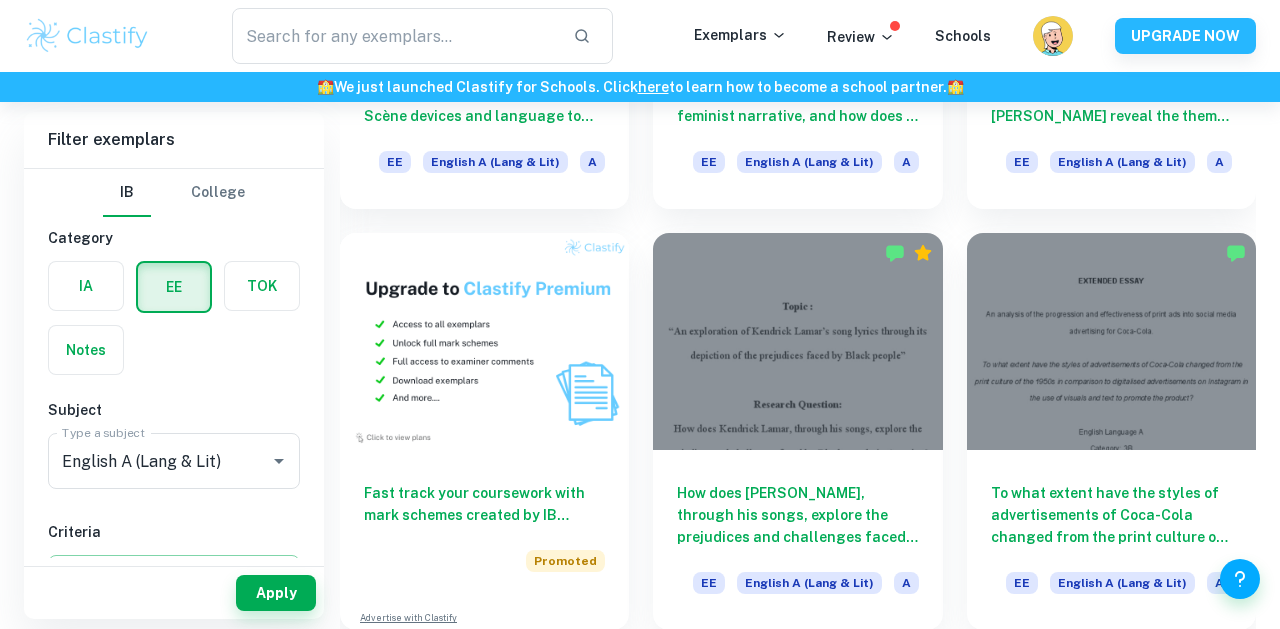scroll, scrollTop: 869, scrollLeft: 0, axis: vertical 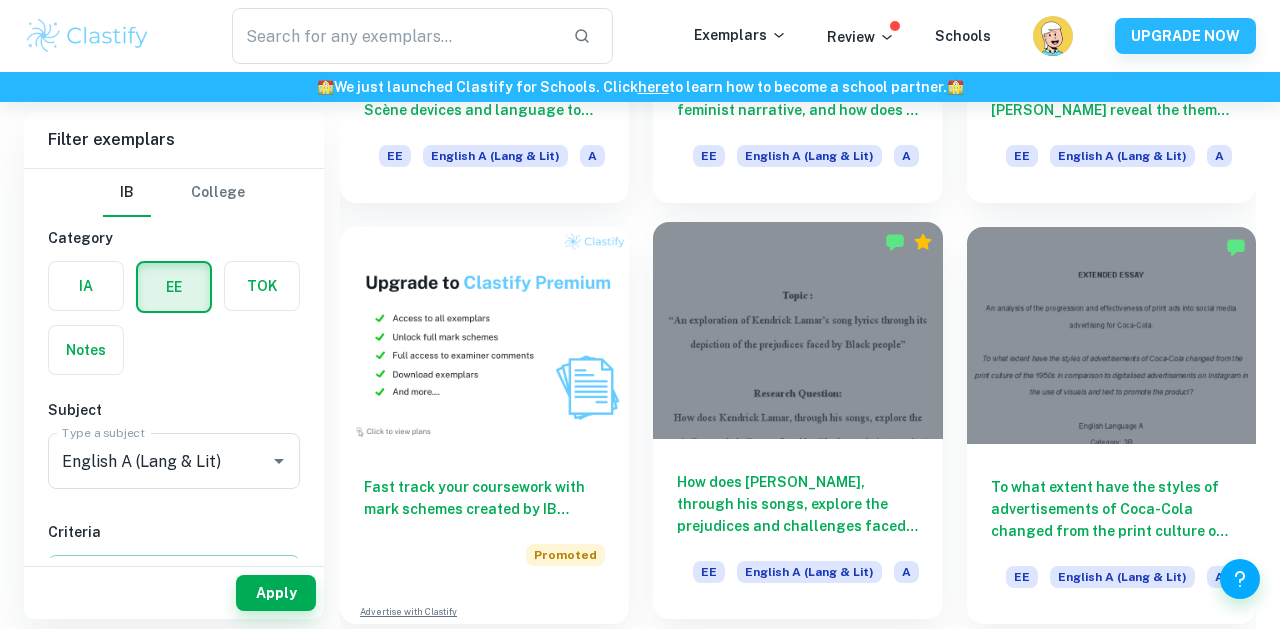 click at bounding box center (797, 330) 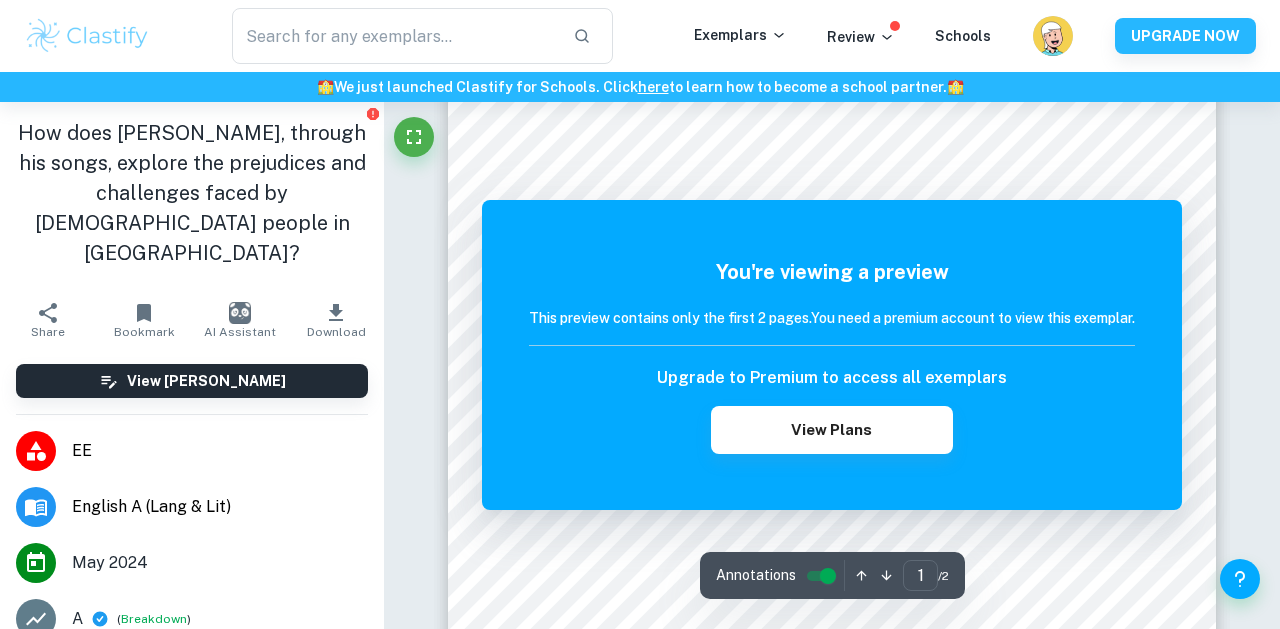 scroll, scrollTop: 76, scrollLeft: 0, axis: vertical 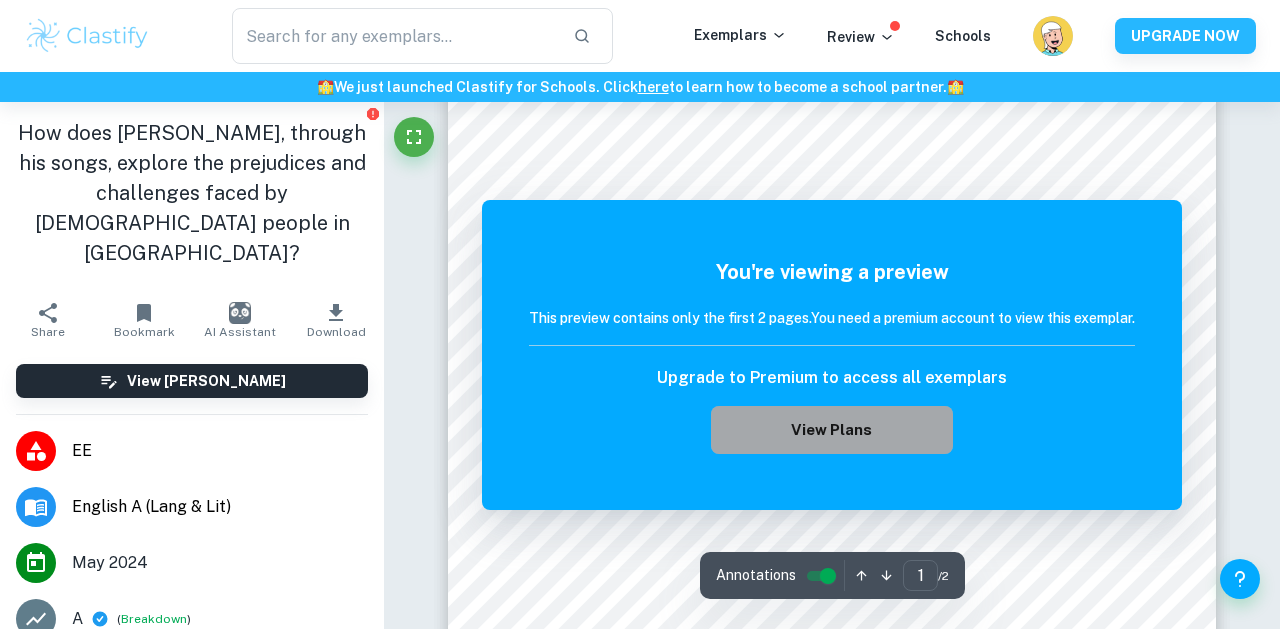 click on "View Plans" at bounding box center [832, 430] 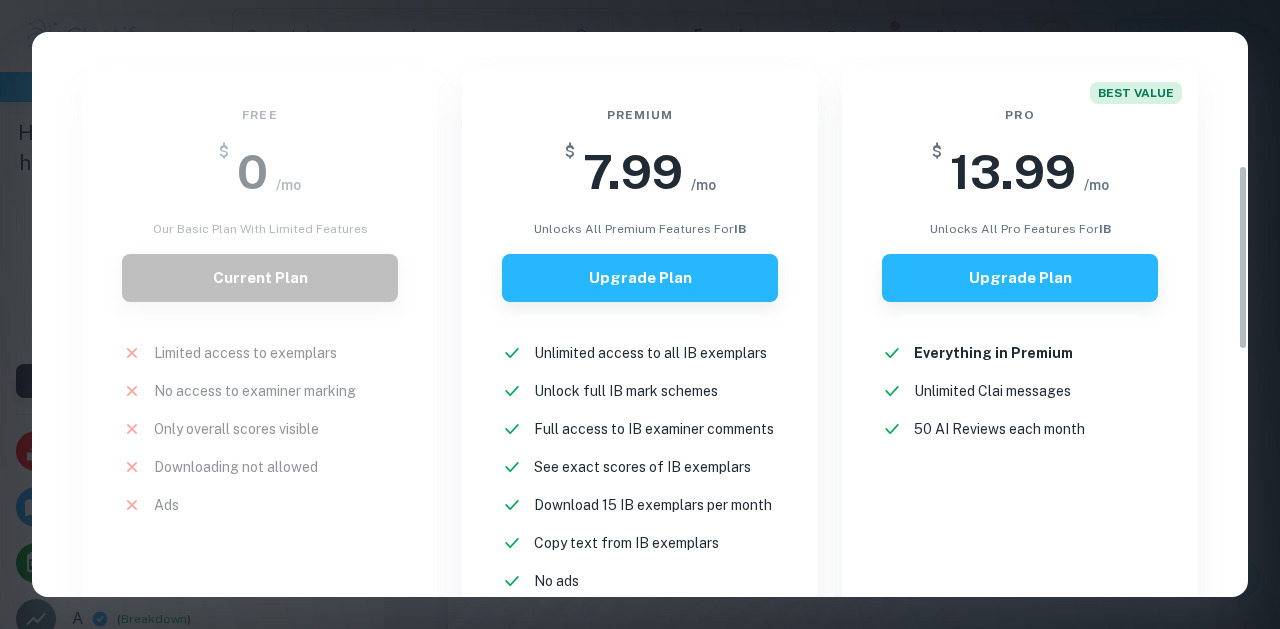 scroll, scrollTop: 406, scrollLeft: 0, axis: vertical 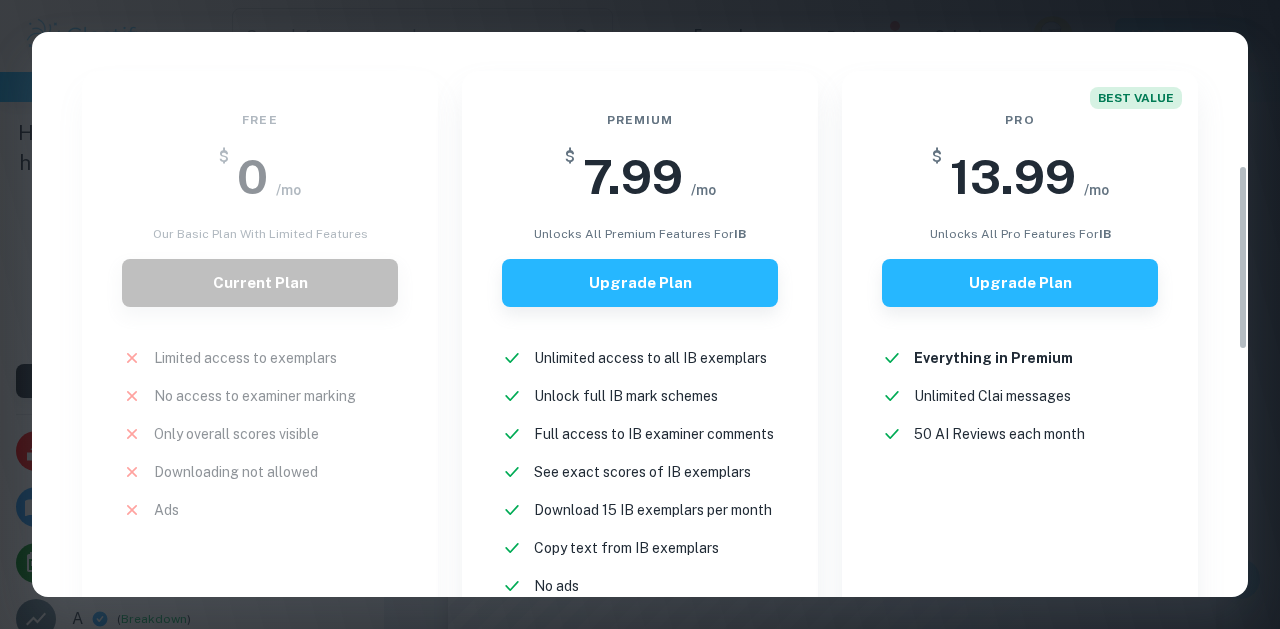 click on "Easily Ace Your IB Coursework & Crush College Essays with  Clastify Premium The quality of your education determines the success of your future. For a fraction of the cost of a tutor or prep course, you gain access to the same strategies and insights that have helped countless students ace their IB coursework and college applications. It's a small investment, with a potentially life-changing return. Moderated by ex-admission officers and official IB examiners with 10+ years of experience IB COLLEGE IB + COLLEGE Monthly Semi-Annual Annual Save  40% Free $ 0 /mo Our basic plan with limited features Current Plan Limited access to exemplars New! No access to examiner marking New! Only overall scores visible New! Downloading not allowed New! Ads New! Premium $ 7.99 /mo unlocks all premium features for  IB Upgrade Plan Unlimited access to all IB exemplars New! Unlock full IB mark schemes New! Full access to IB examiner comments New! See exact scores of IB exemplars New! Download 15 IB exemplars per month New! New!" at bounding box center [640, 484] 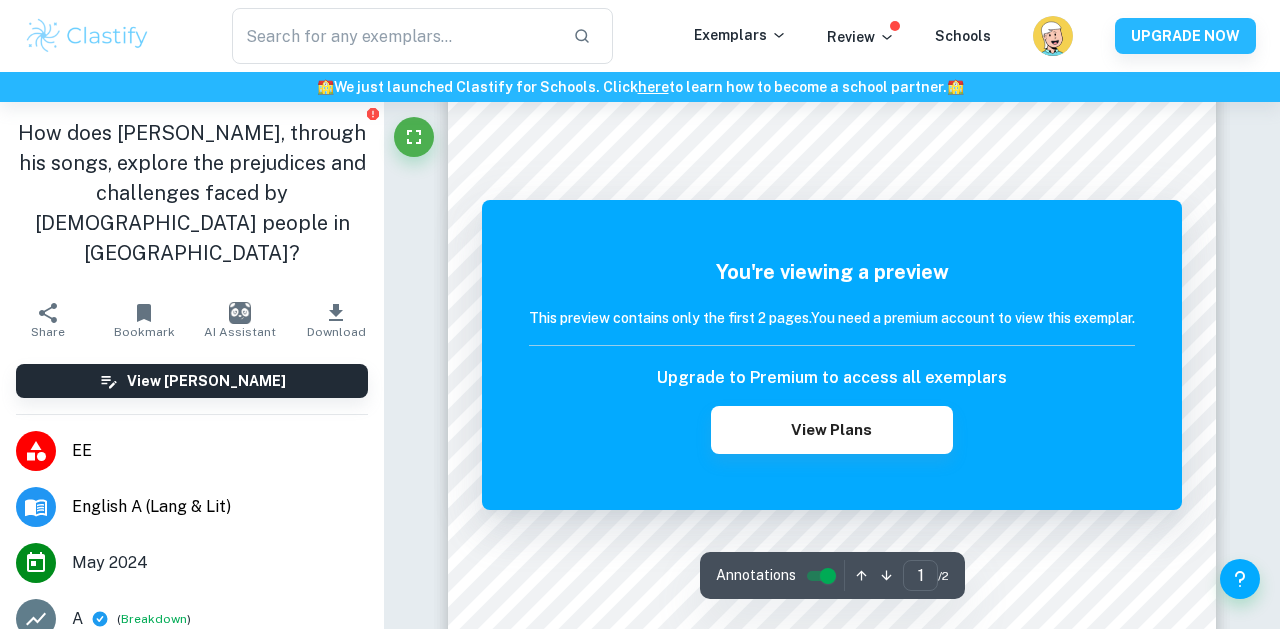 scroll, scrollTop: 0, scrollLeft: 0, axis: both 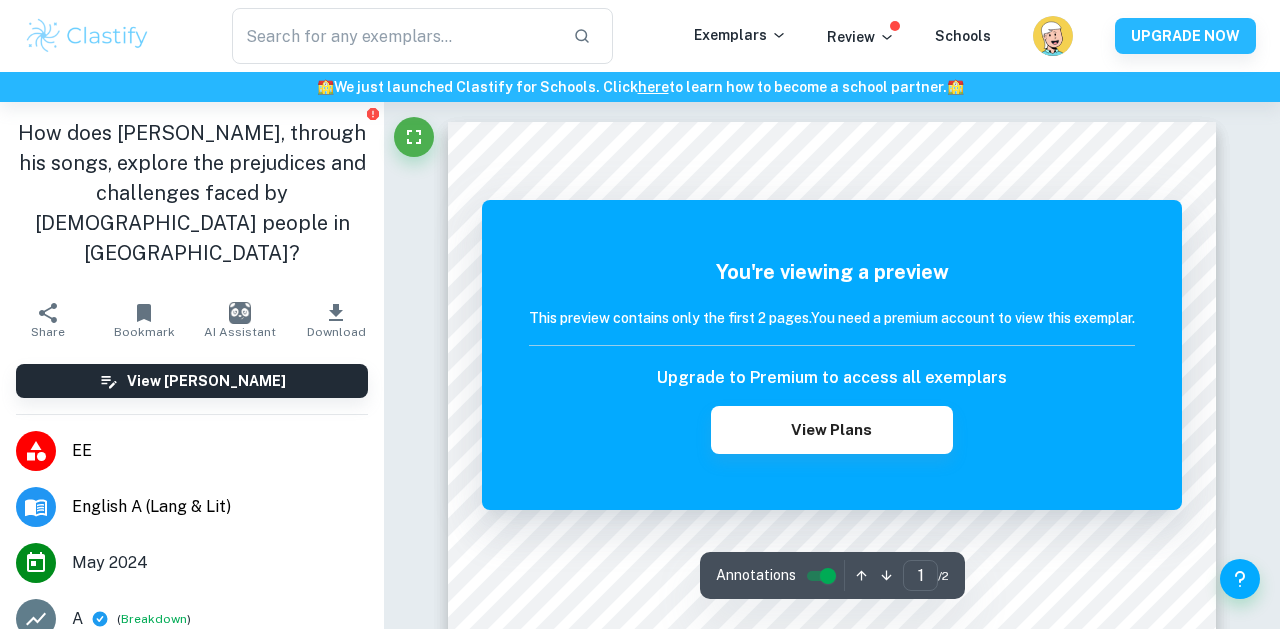 type 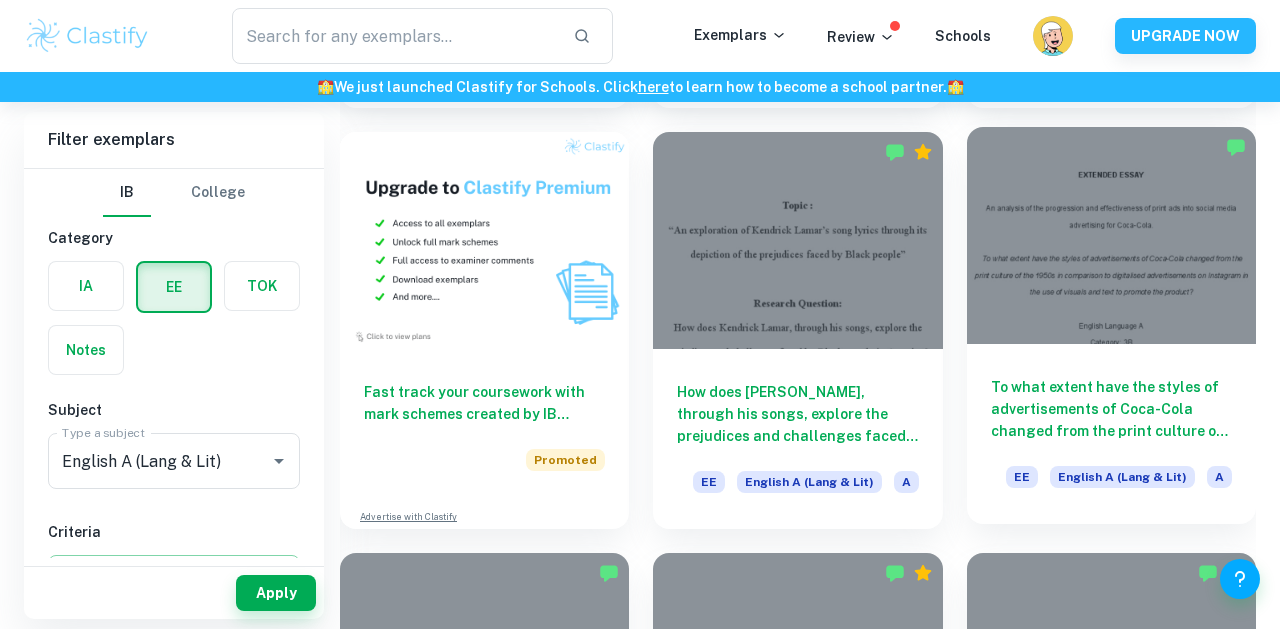 scroll, scrollTop: 966, scrollLeft: 0, axis: vertical 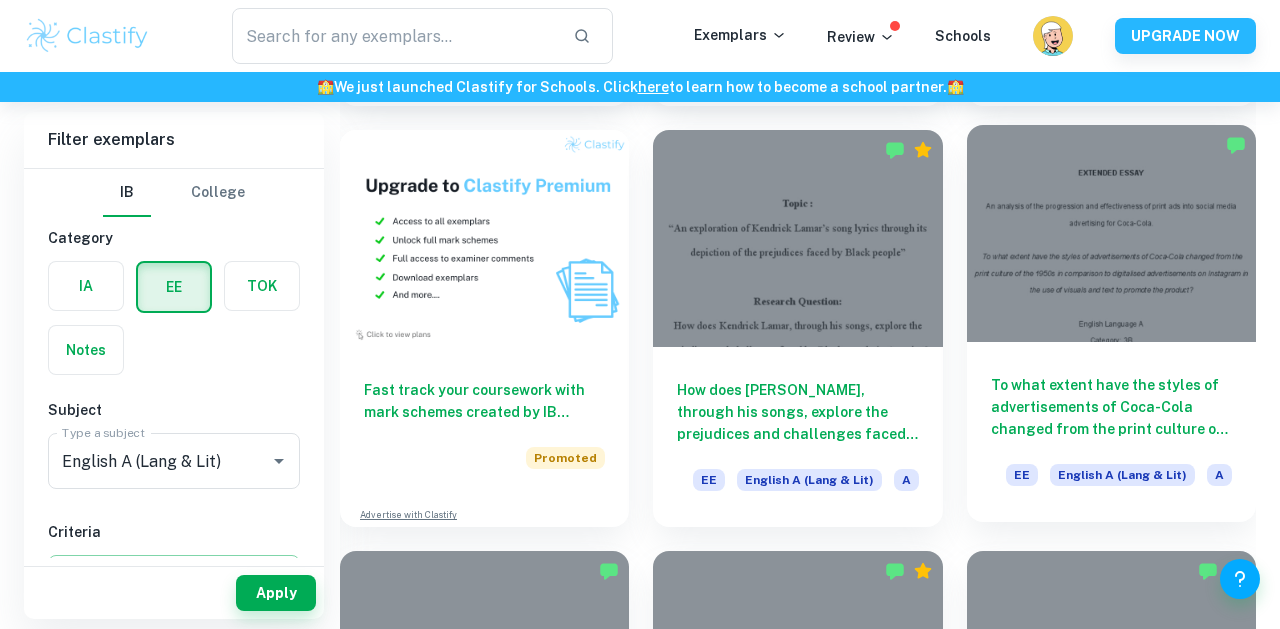 click on "To what extent have the styles of advertisements of Coca-Cola changed from the print culture of the 1950s in comparison to digitalised advertisements on Instagram in the use of visuals and text to promote the product? EE English A (Lang & Lit) A" at bounding box center [1111, 432] 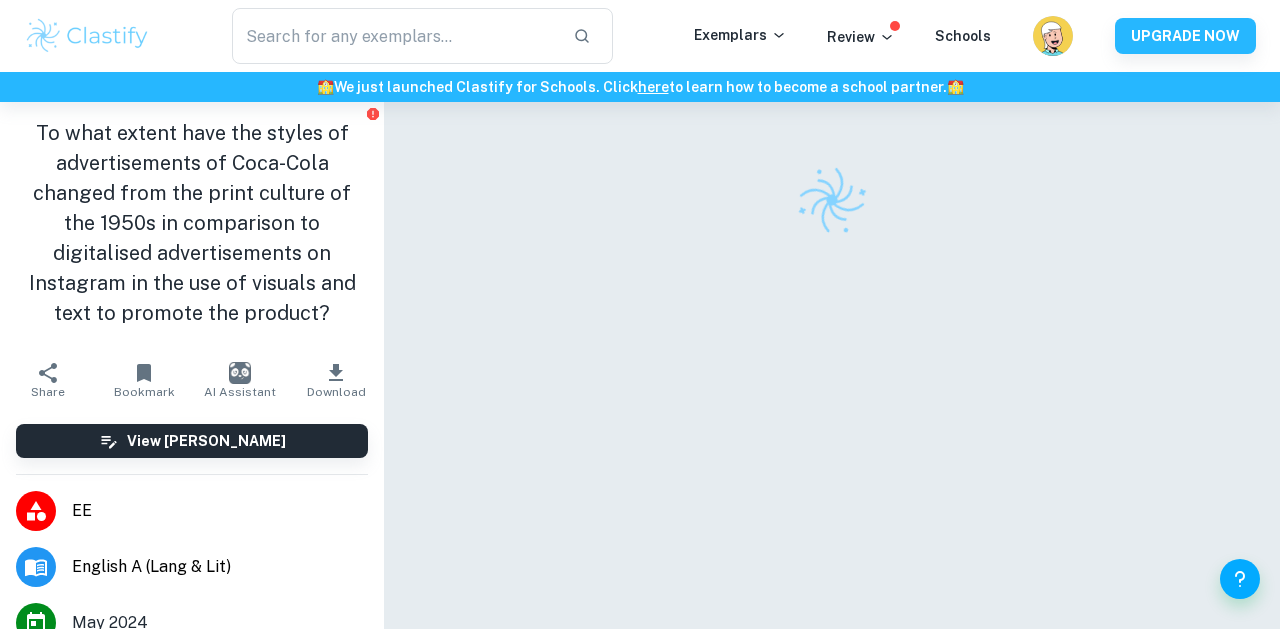 scroll, scrollTop: 40, scrollLeft: 0, axis: vertical 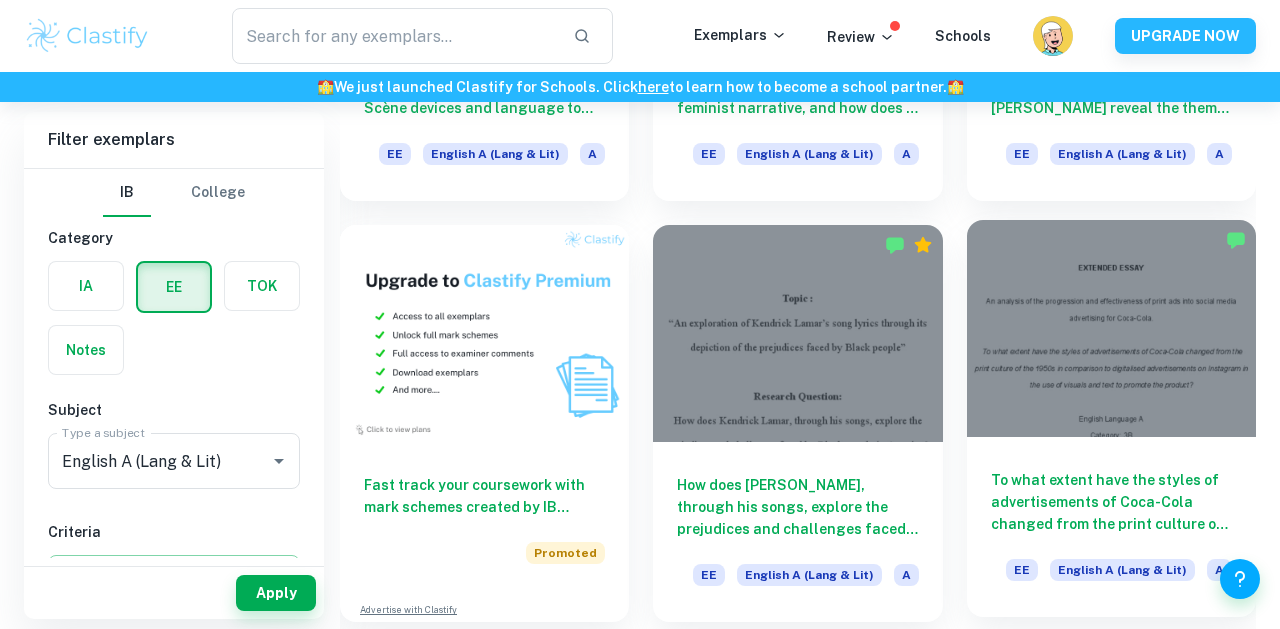 click at bounding box center [1111, 328] 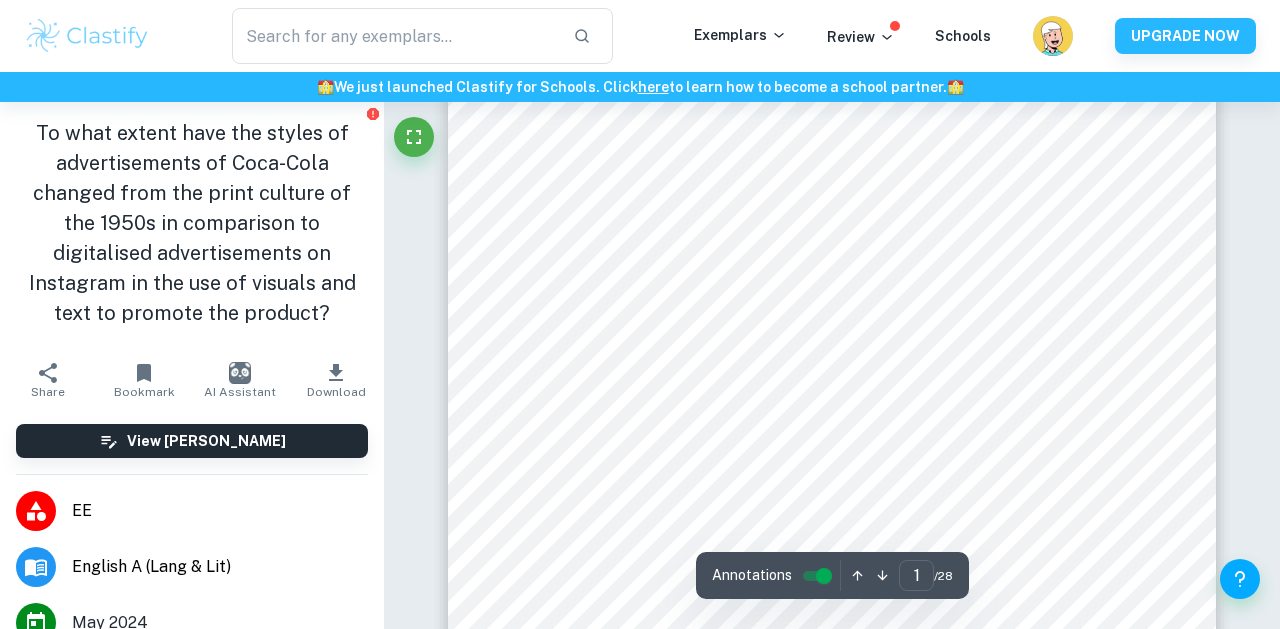 scroll, scrollTop: 106, scrollLeft: 0, axis: vertical 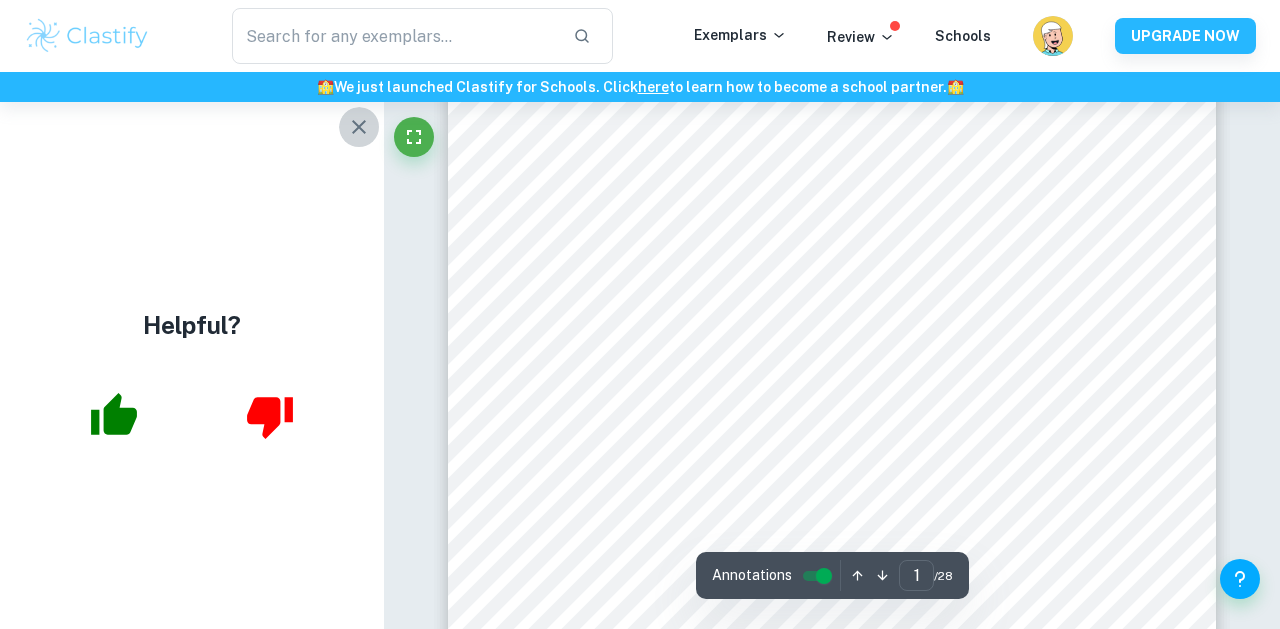 click 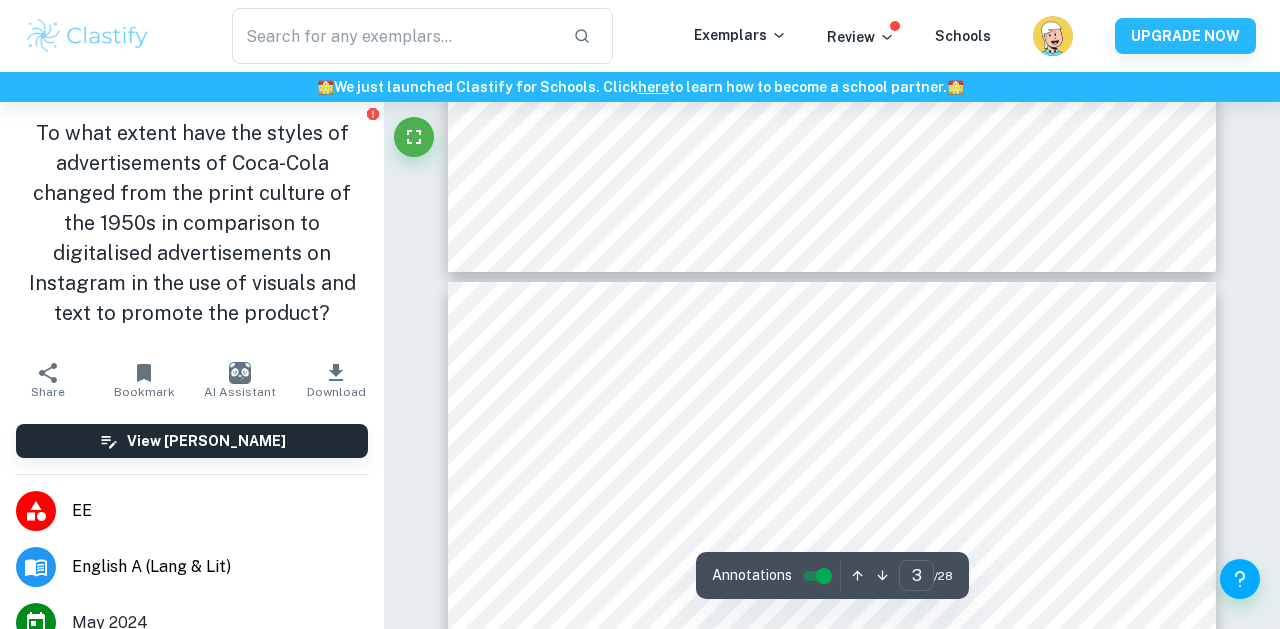 type on "4" 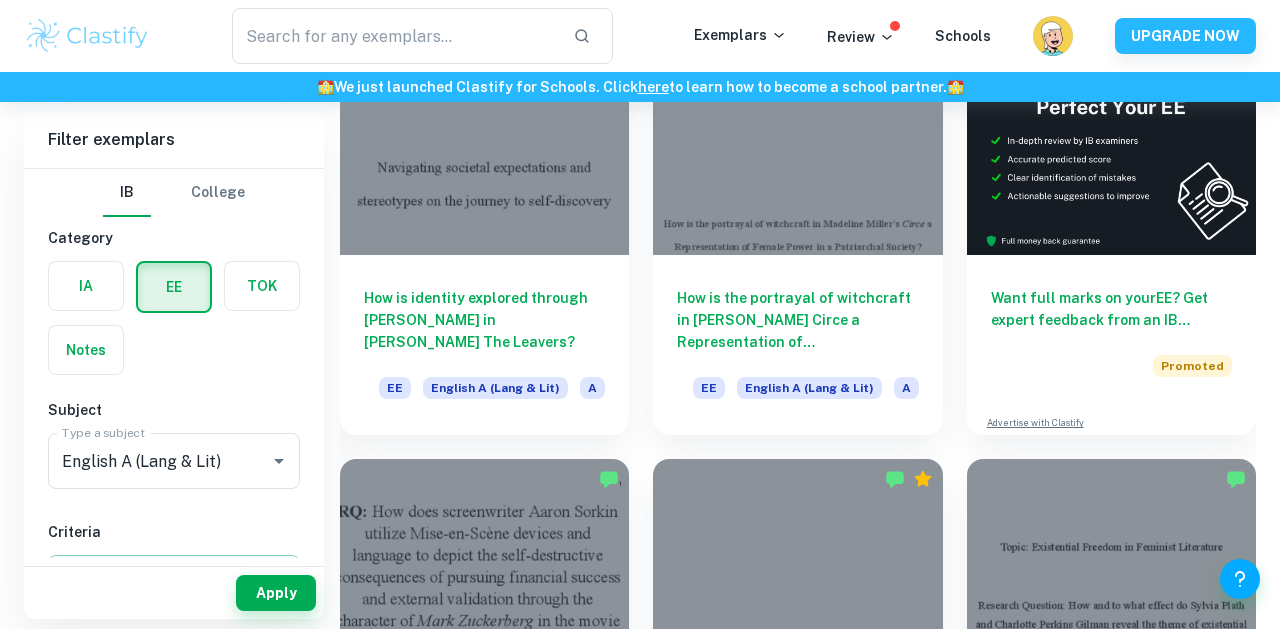 scroll, scrollTop: 211, scrollLeft: 0, axis: vertical 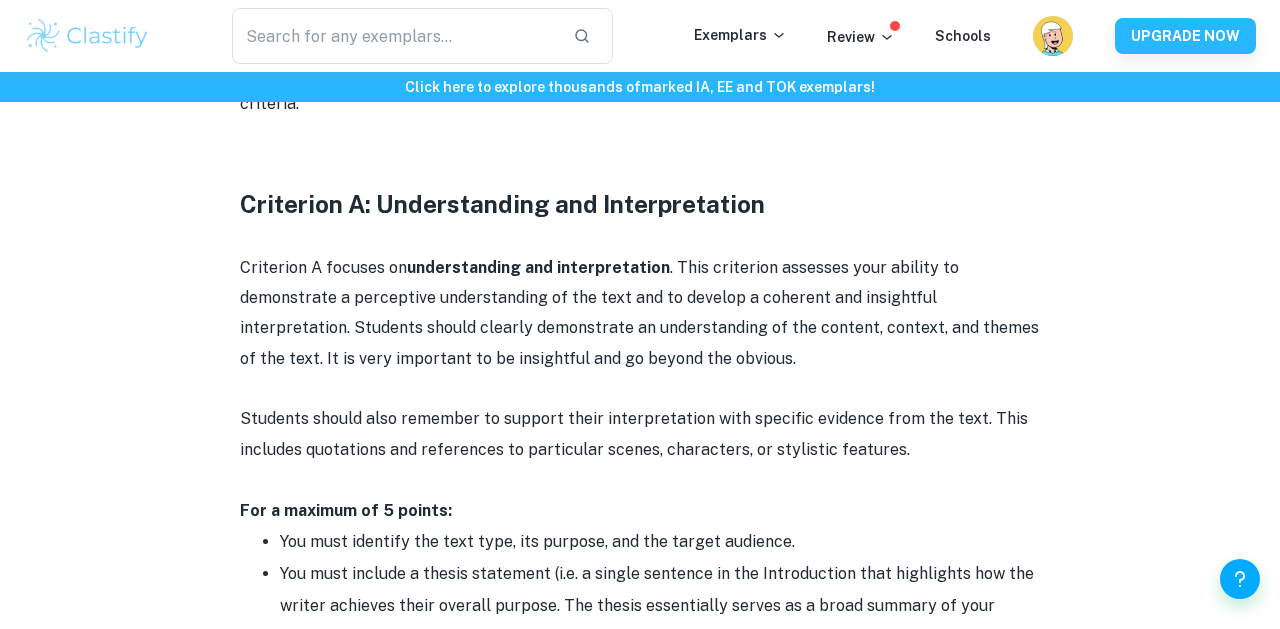 drag, startPoint x: 753, startPoint y: 335, endPoint x: 657, endPoint y: 128, distance: 228.17757 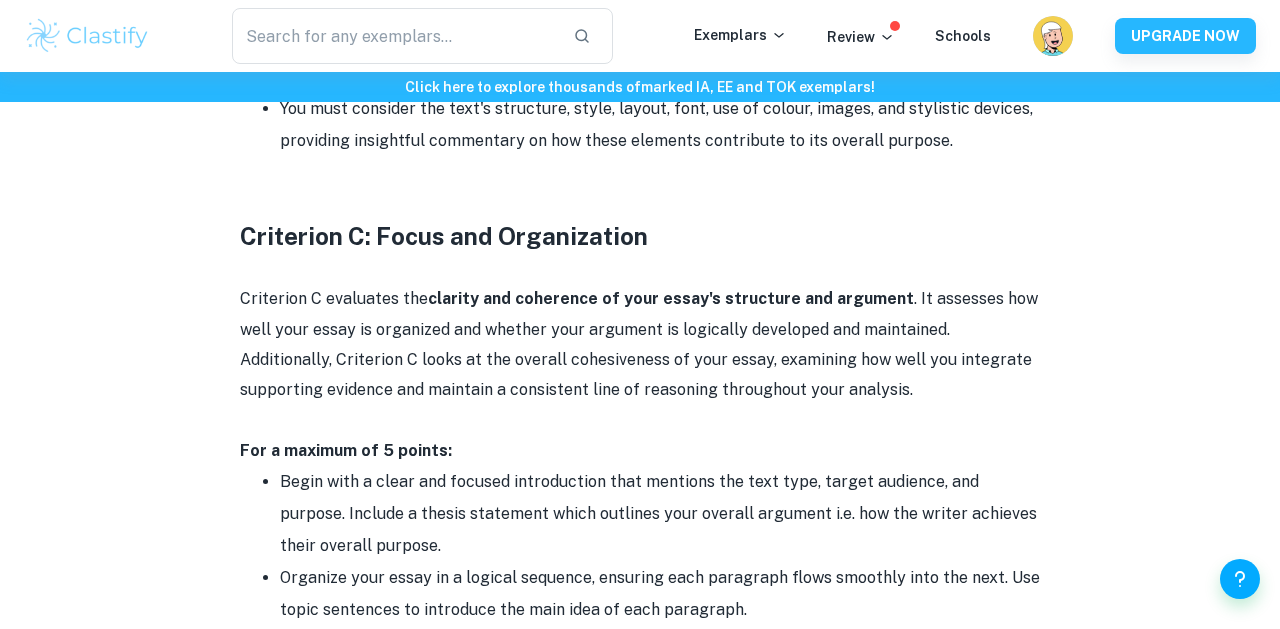 scroll, scrollTop: 2476, scrollLeft: 0, axis: vertical 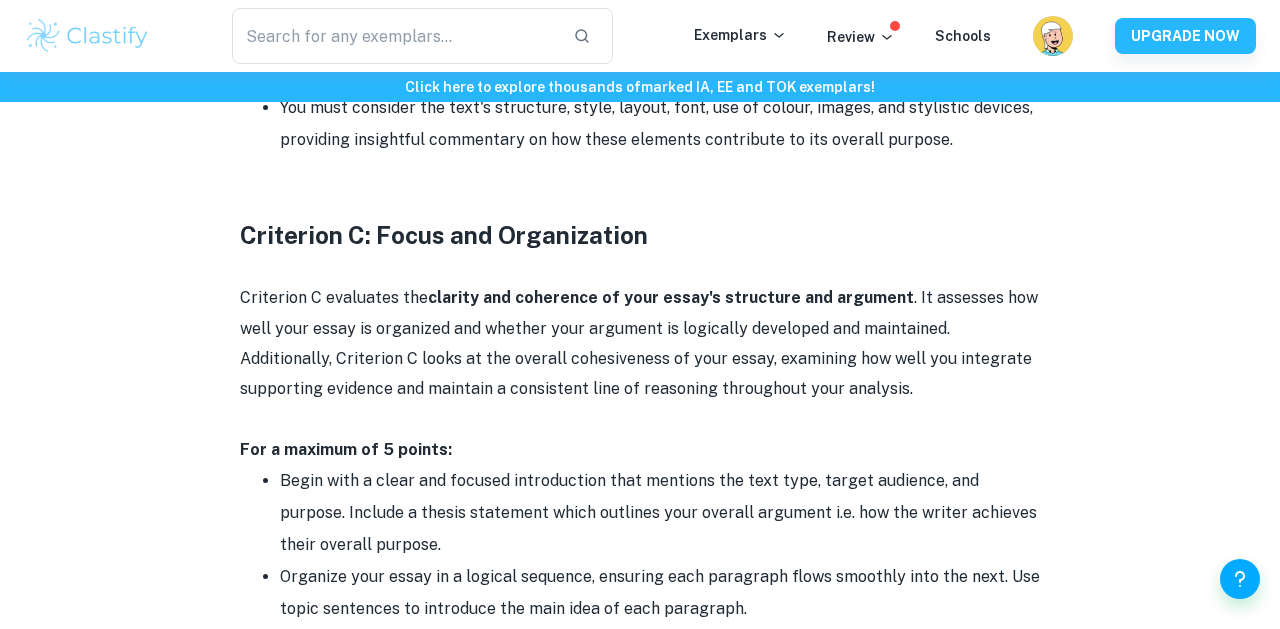 click on "clarity and coherence of your essay's structure and argument" at bounding box center (671, 297) 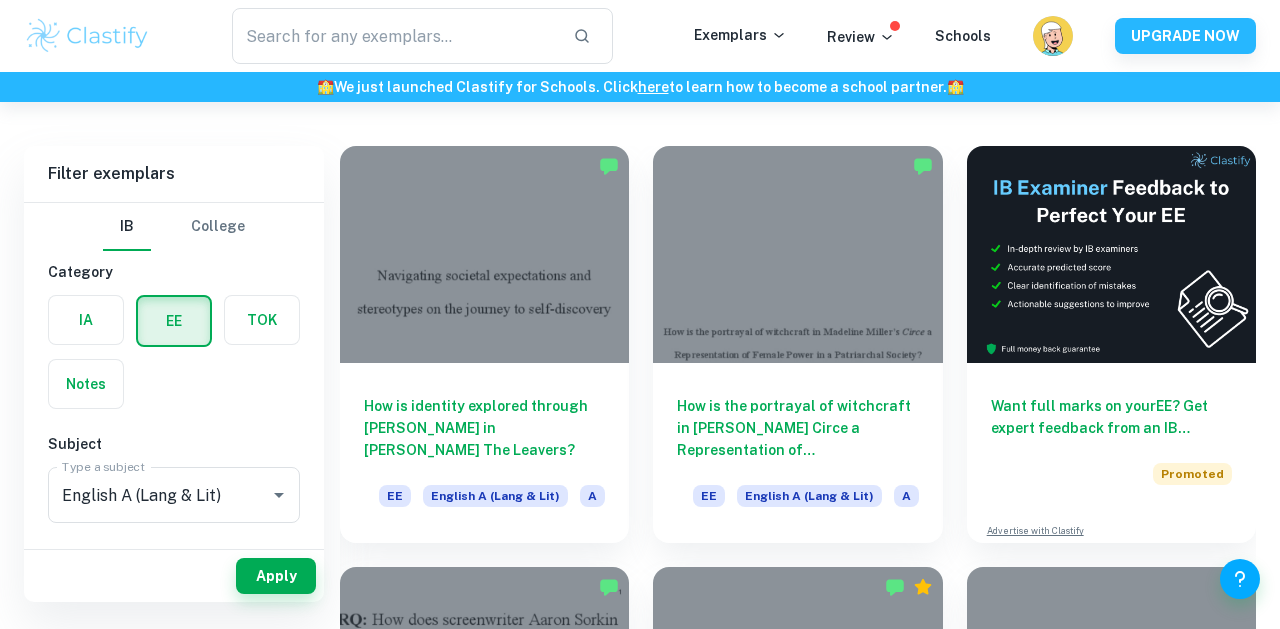 scroll, scrollTop: 122, scrollLeft: 0, axis: vertical 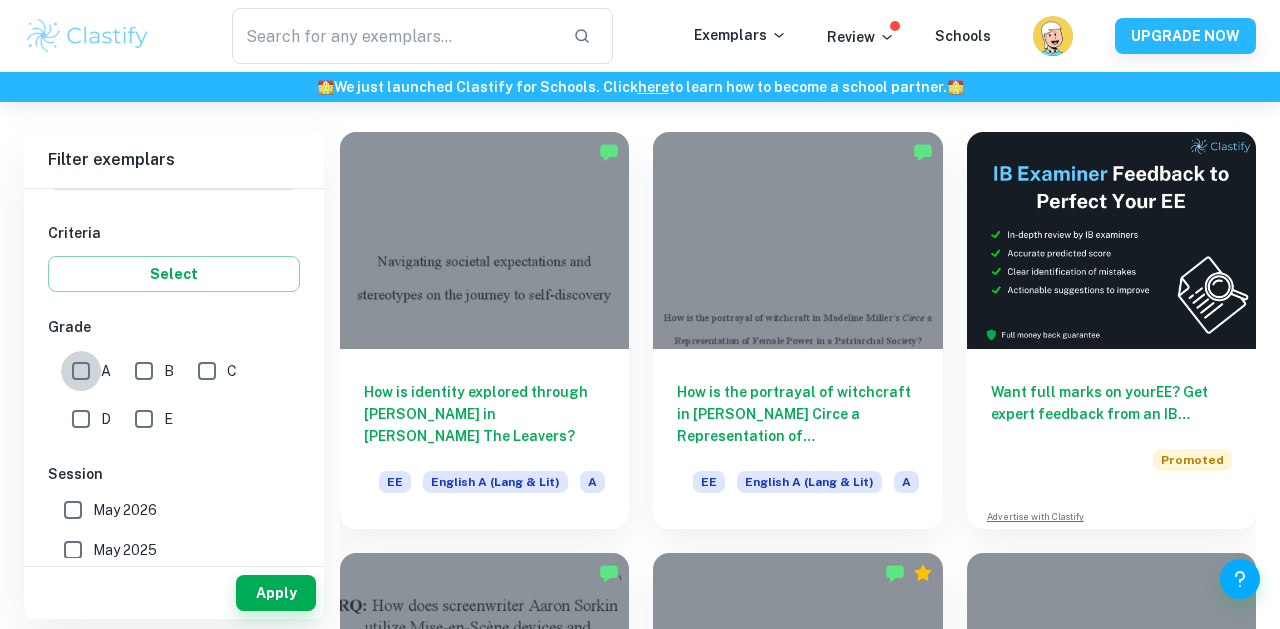 click on "A" at bounding box center (81, 371) 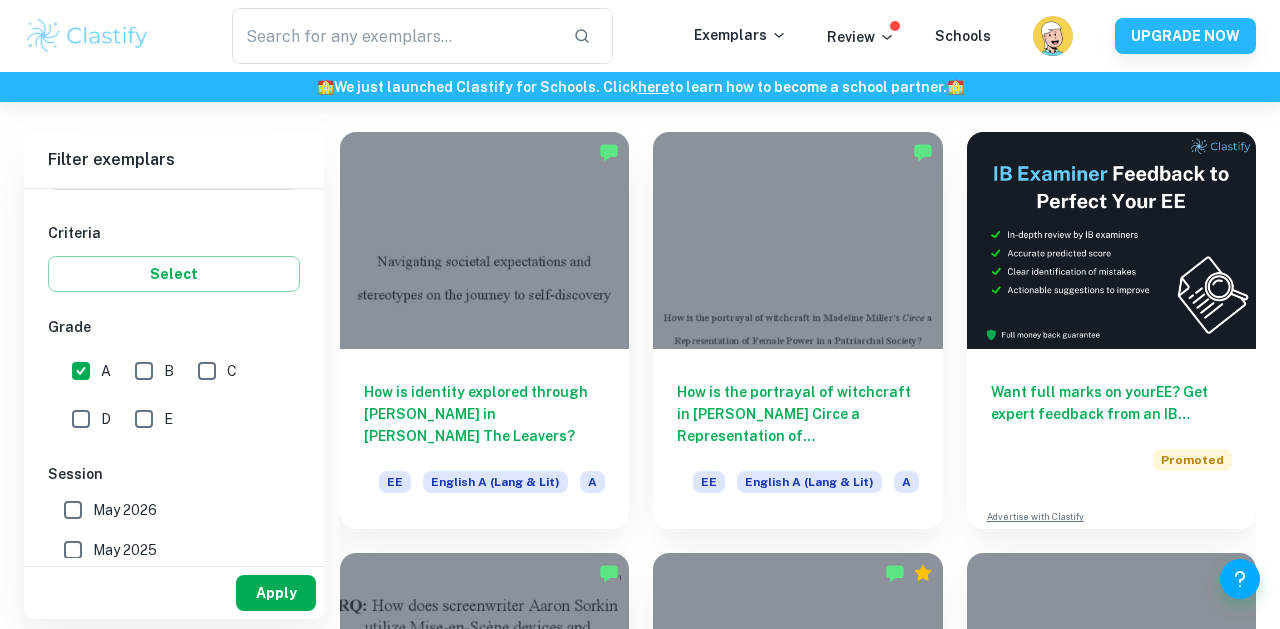 click on "Apply" at bounding box center (276, 593) 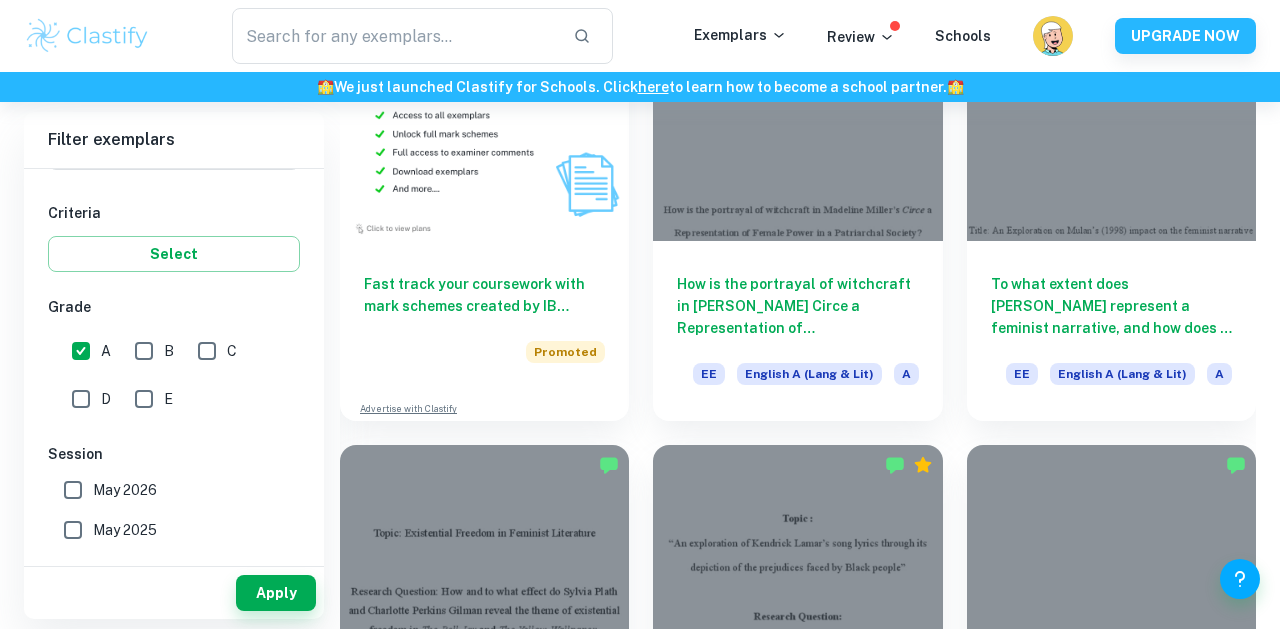 scroll, scrollTop: 0, scrollLeft: 0, axis: both 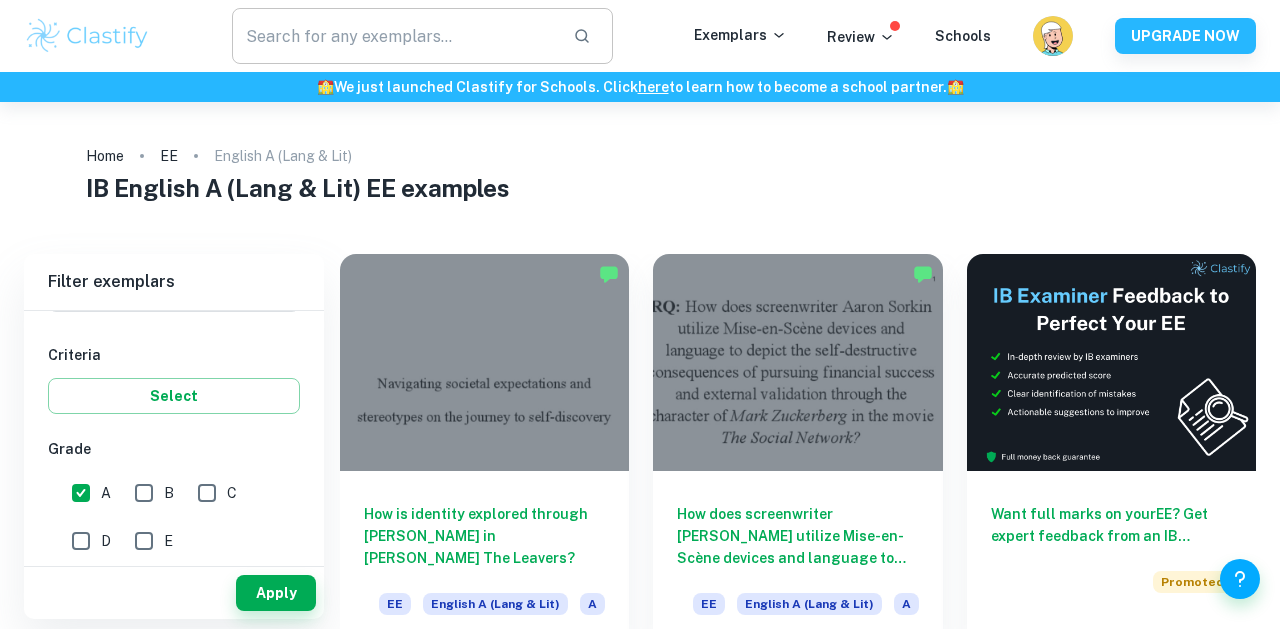 click at bounding box center [394, 36] 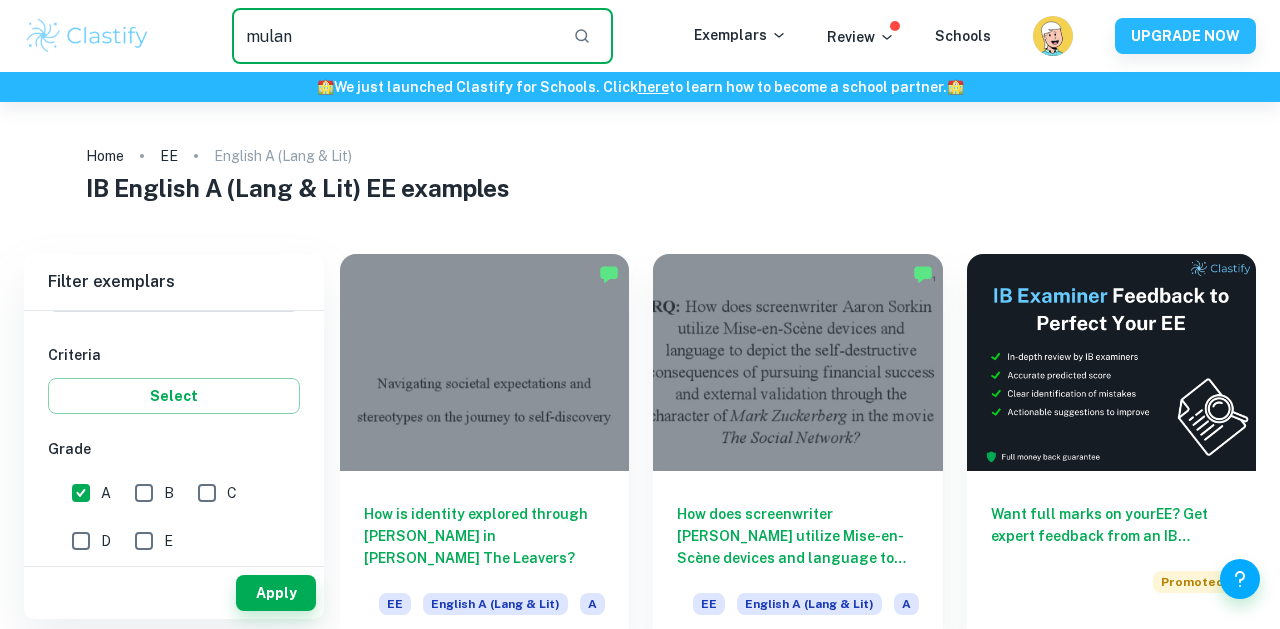 type on "mulan" 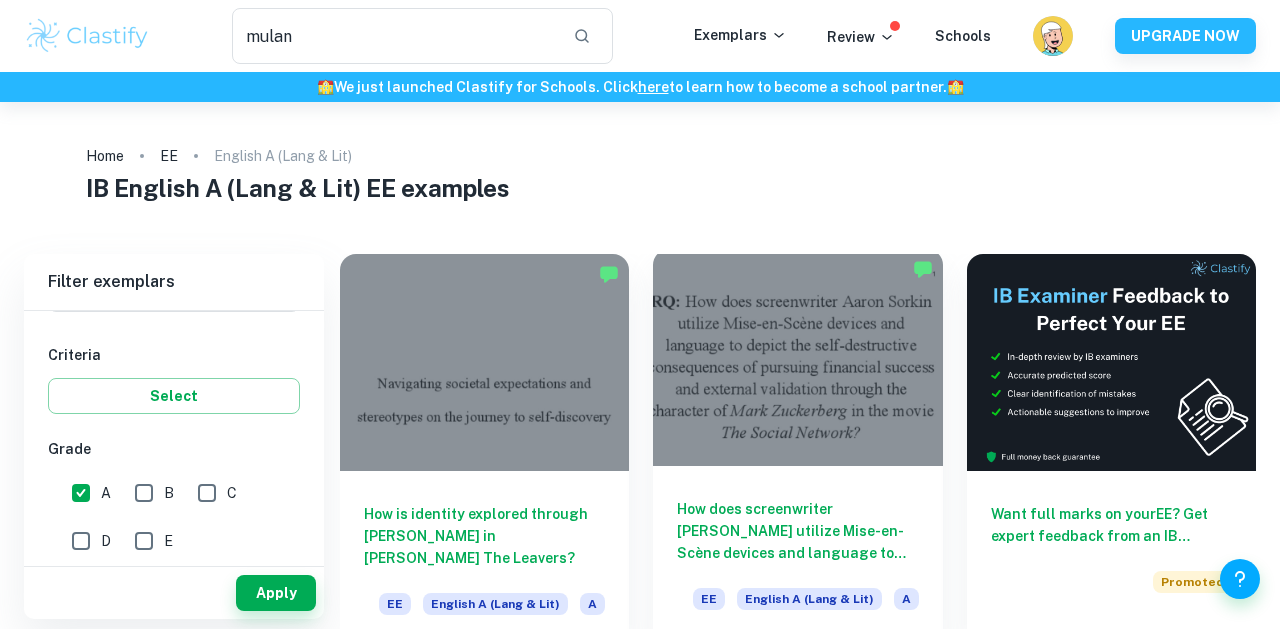 click at bounding box center (797, 357) 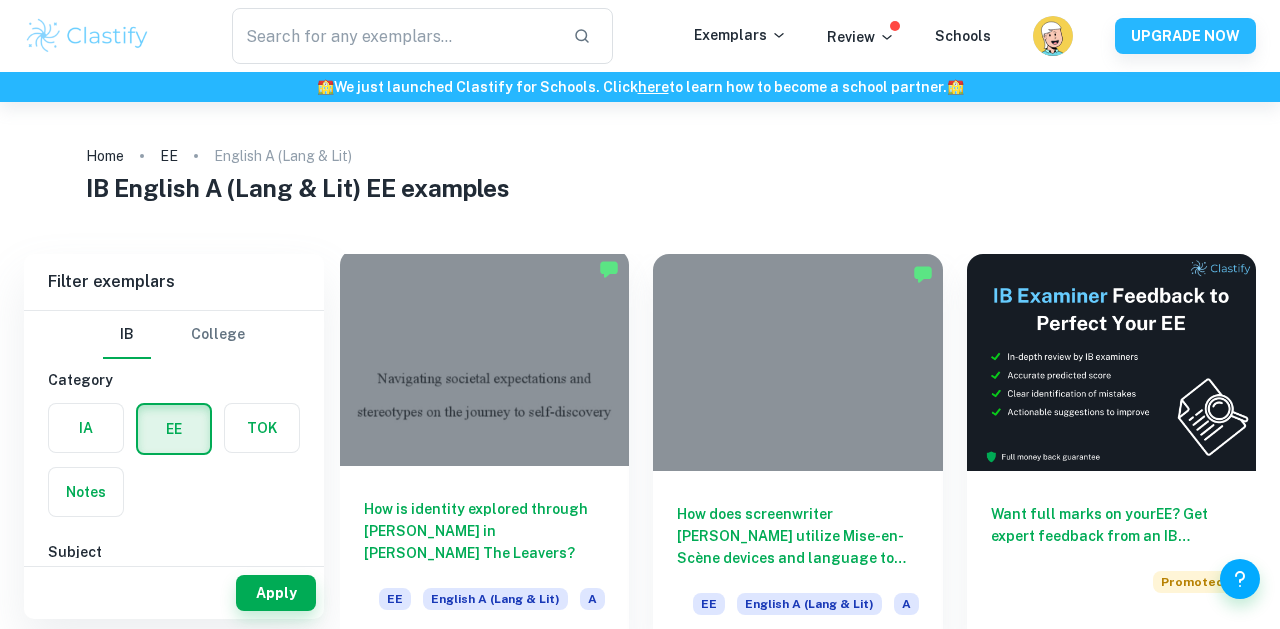 click at bounding box center (484, 357) 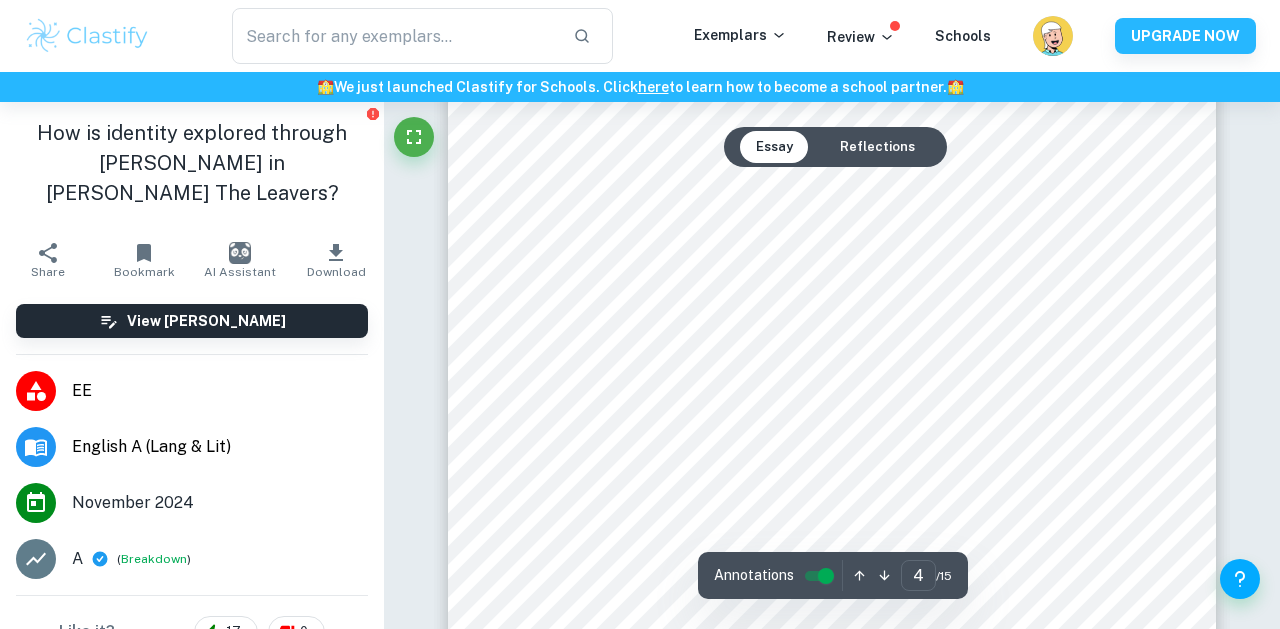 scroll, scrollTop: 4025, scrollLeft: 0, axis: vertical 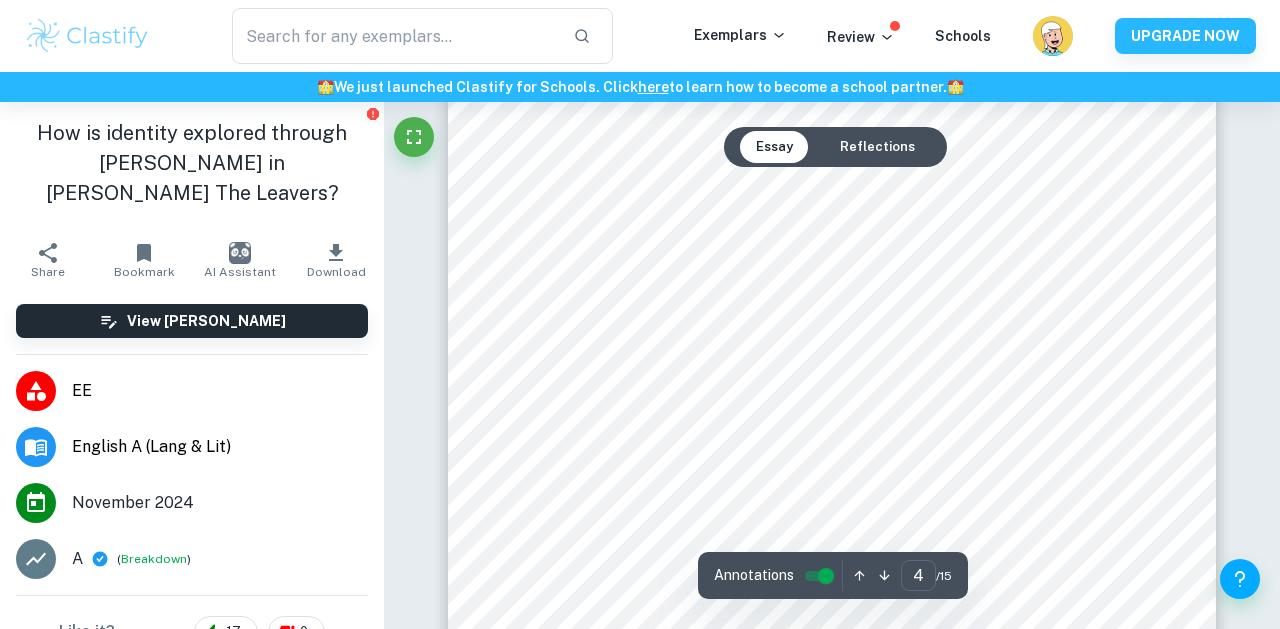 click on "Reflections" at bounding box center [877, 147] 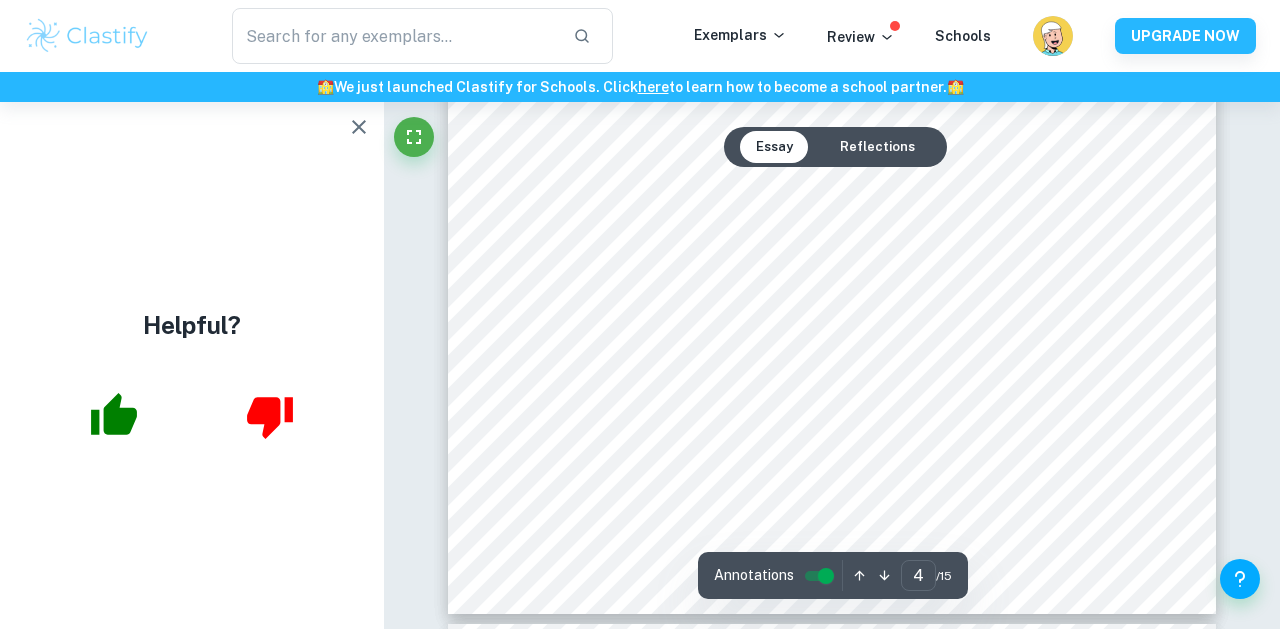 scroll, scrollTop: 4125, scrollLeft: 0, axis: vertical 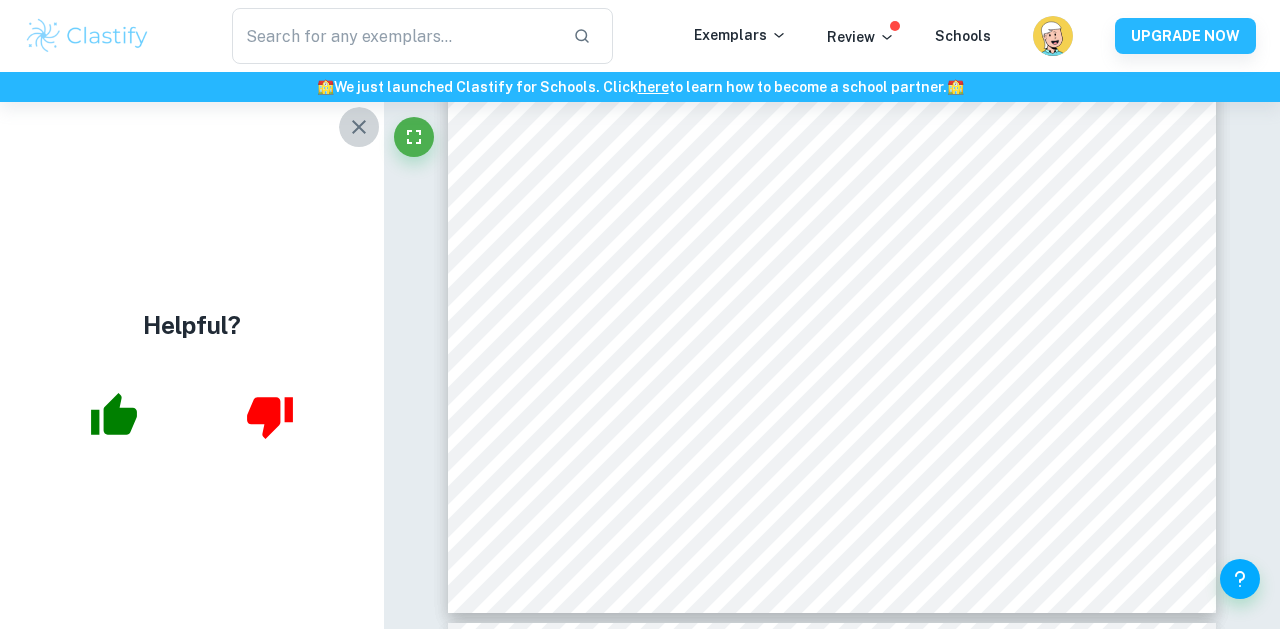 click at bounding box center (359, 127) 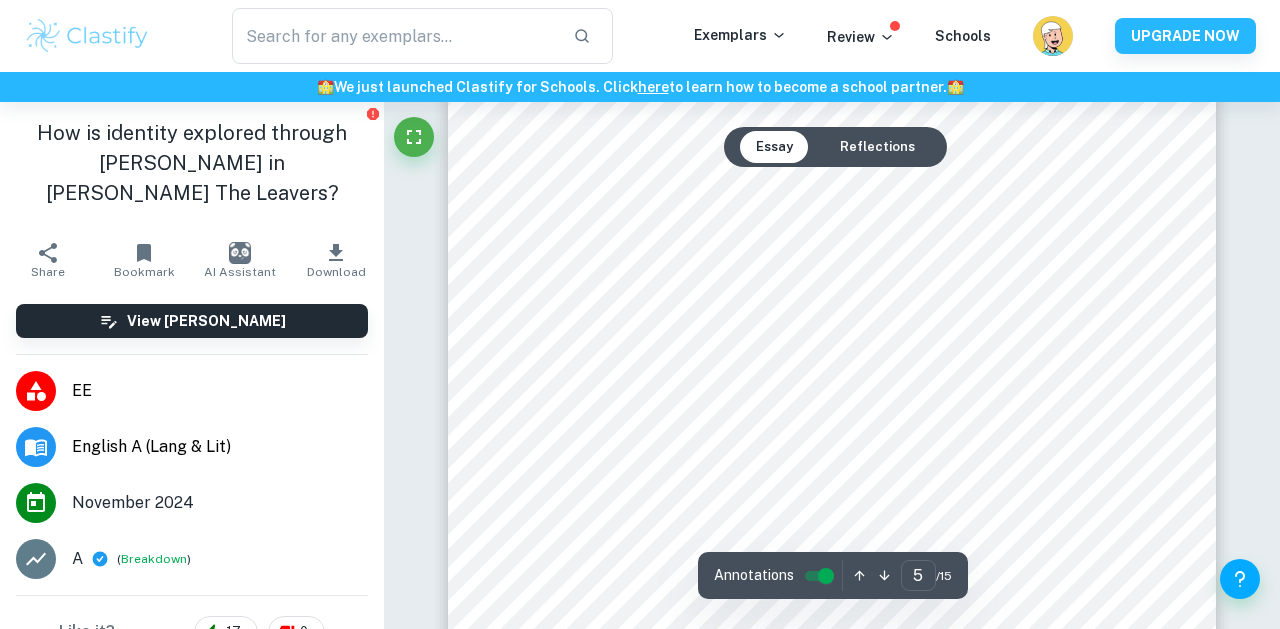 scroll, scrollTop: 4893, scrollLeft: 0, axis: vertical 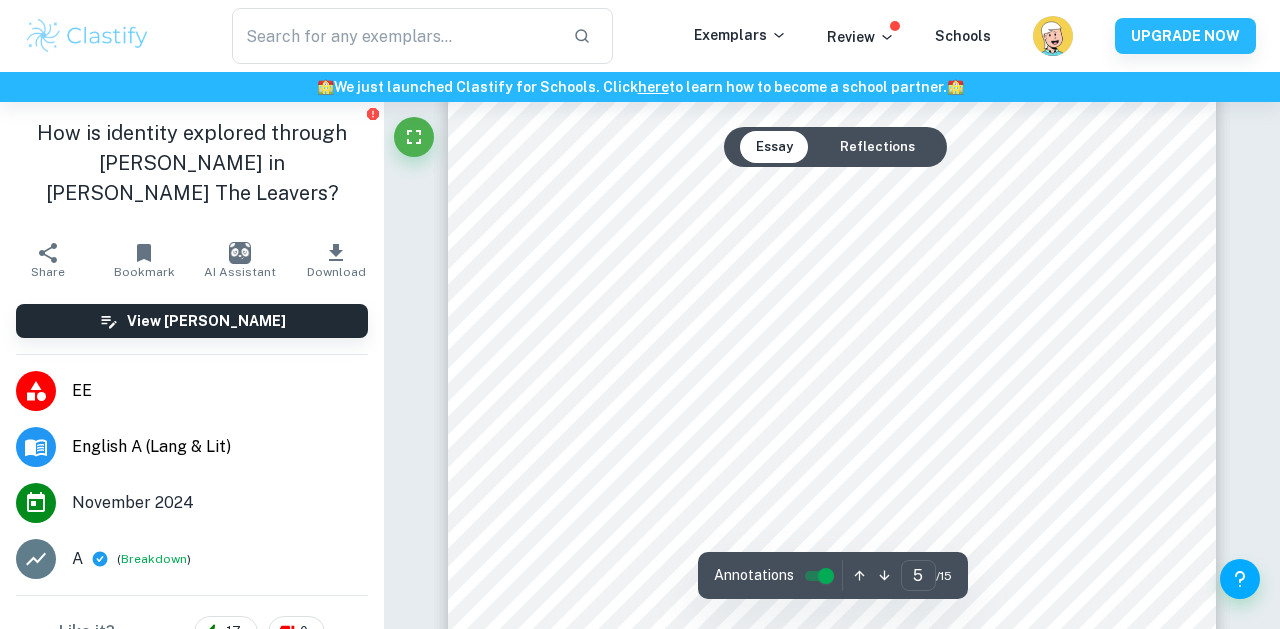 click on "Reflections" at bounding box center [877, 147] 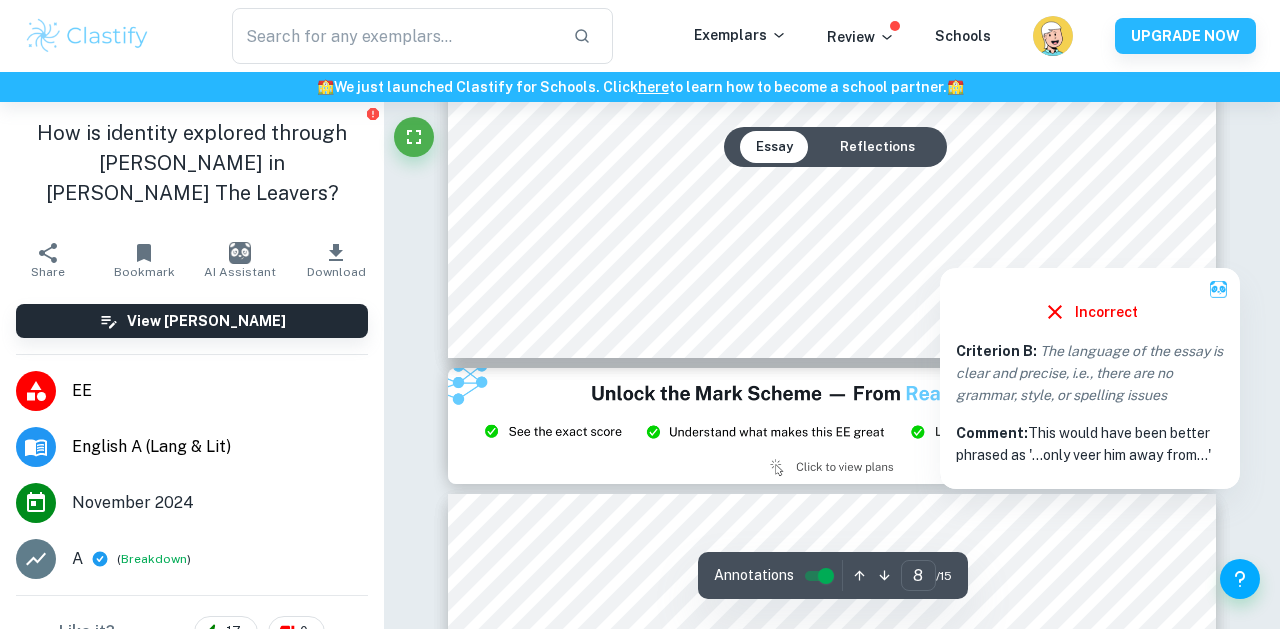 scroll, scrollTop: 8760, scrollLeft: 0, axis: vertical 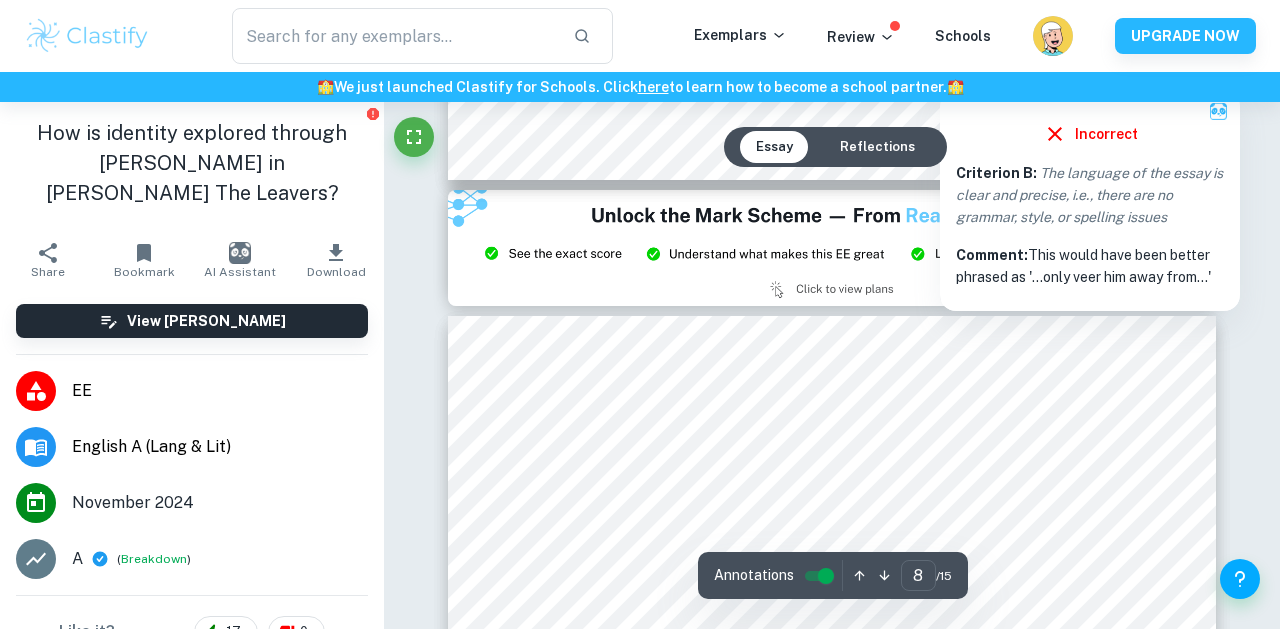 type on "9" 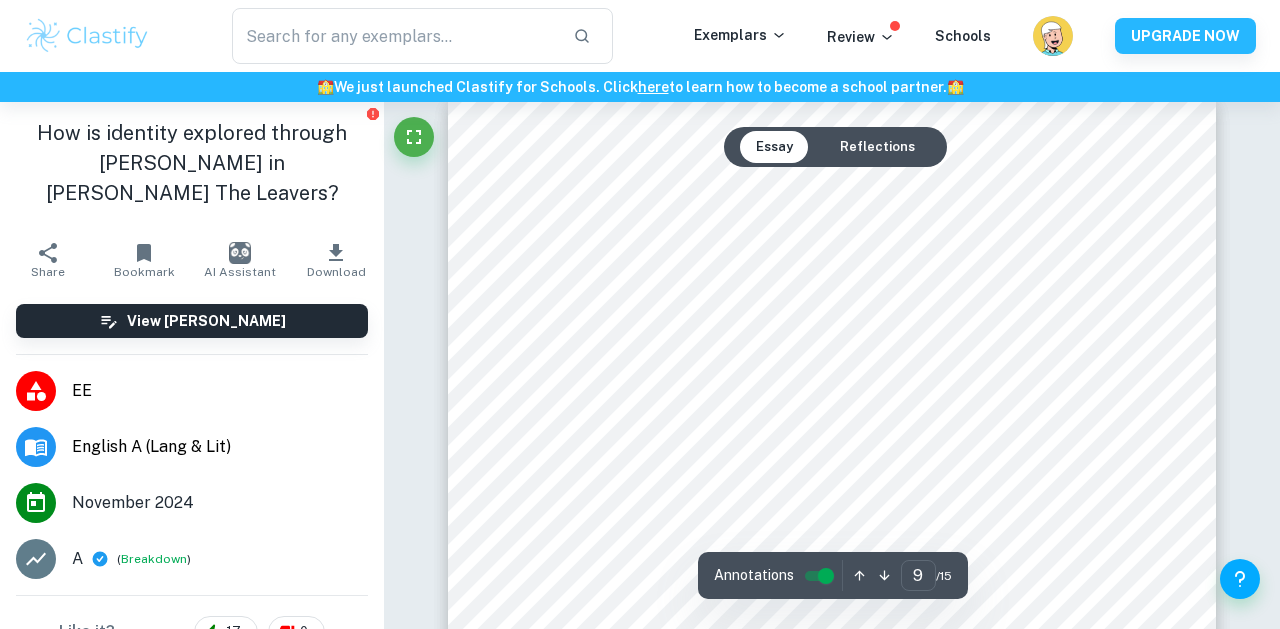 scroll, scrollTop: 9150, scrollLeft: 0, axis: vertical 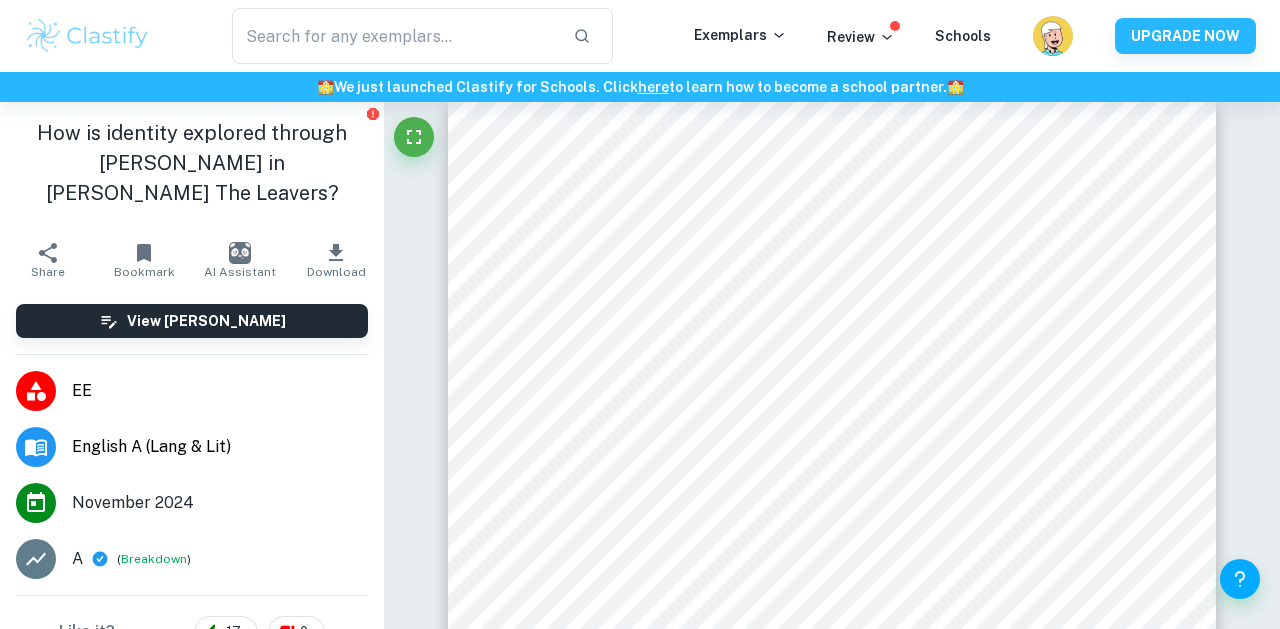 click on "​ Exemplars Review Schools UPGRADE NOW" at bounding box center (640, 36) 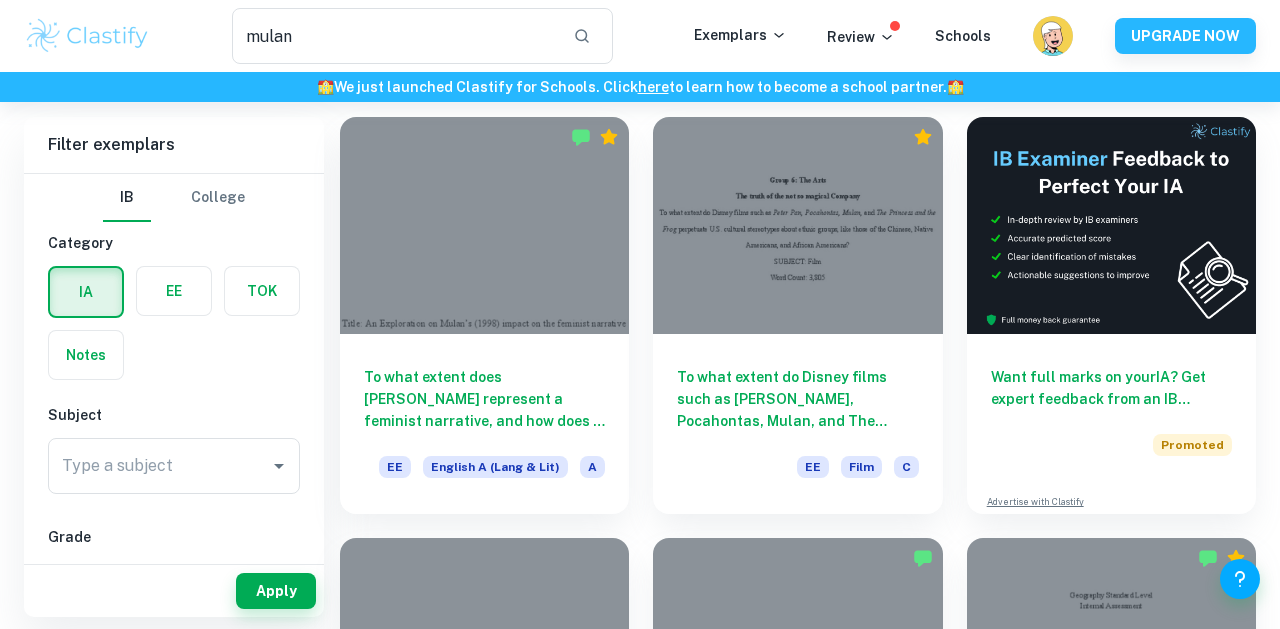 scroll, scrollTop: 107, scrollLeft: 0, axis: vertical 